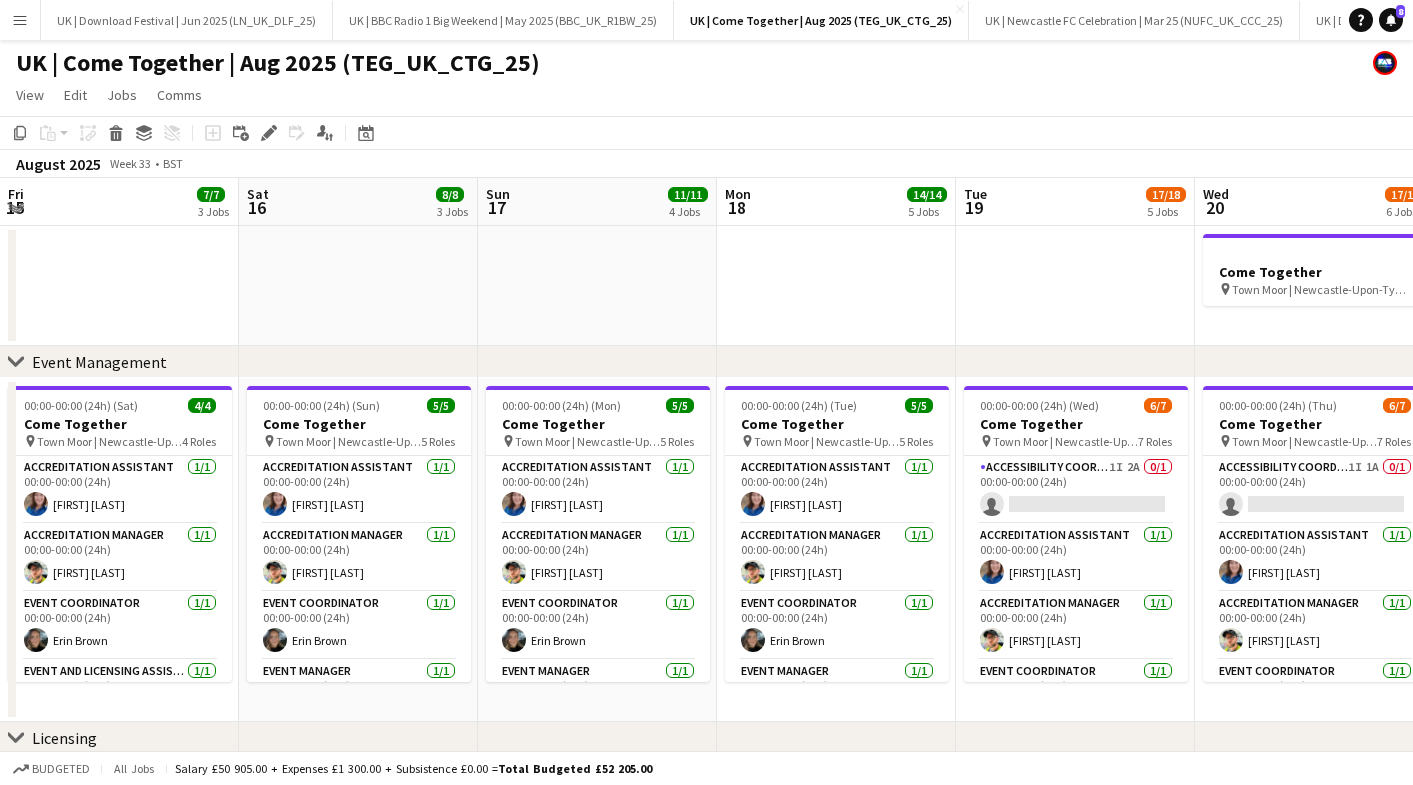 scroll, scrollTop: 0, scrollLeft: 0, axis: both 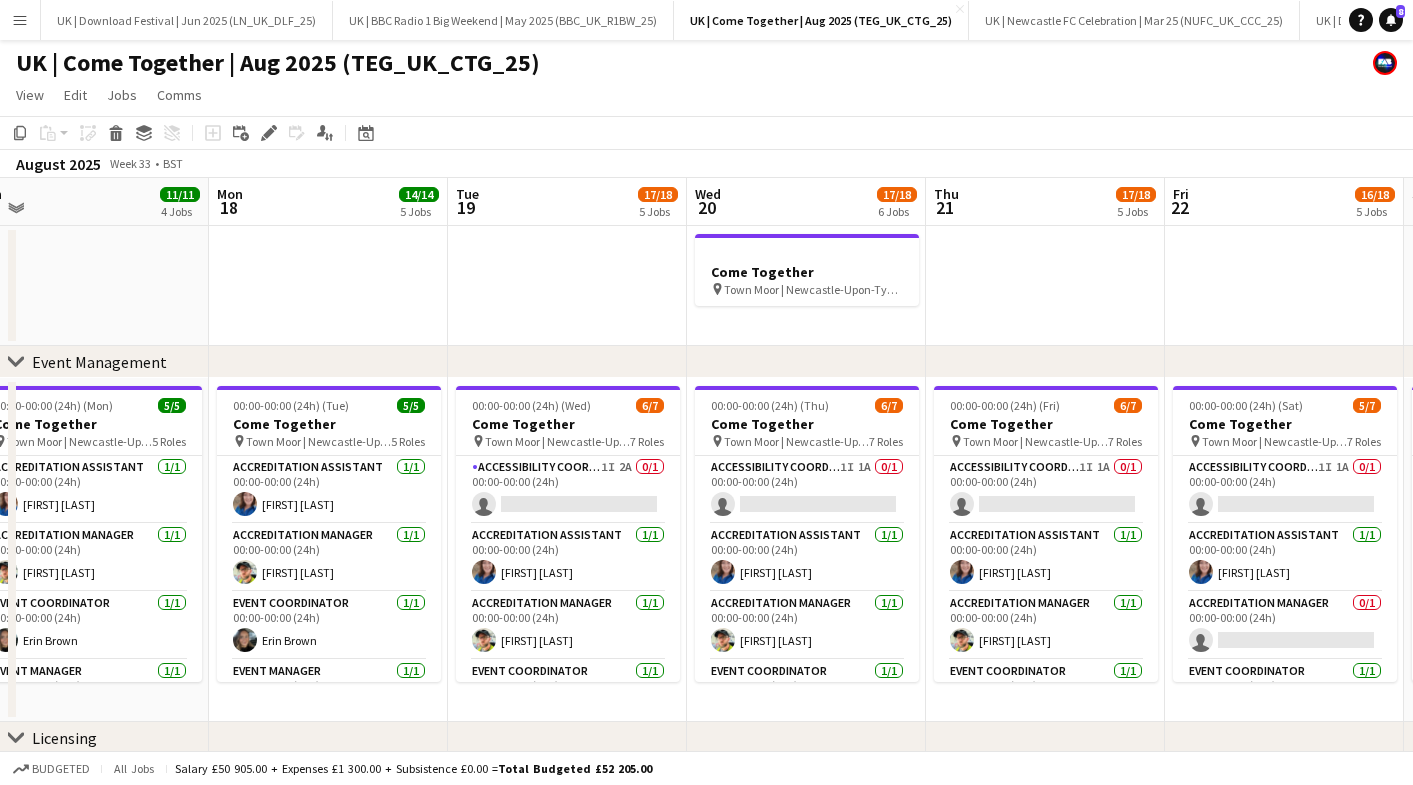 click on "Menu" at bounding box center [20, 20] 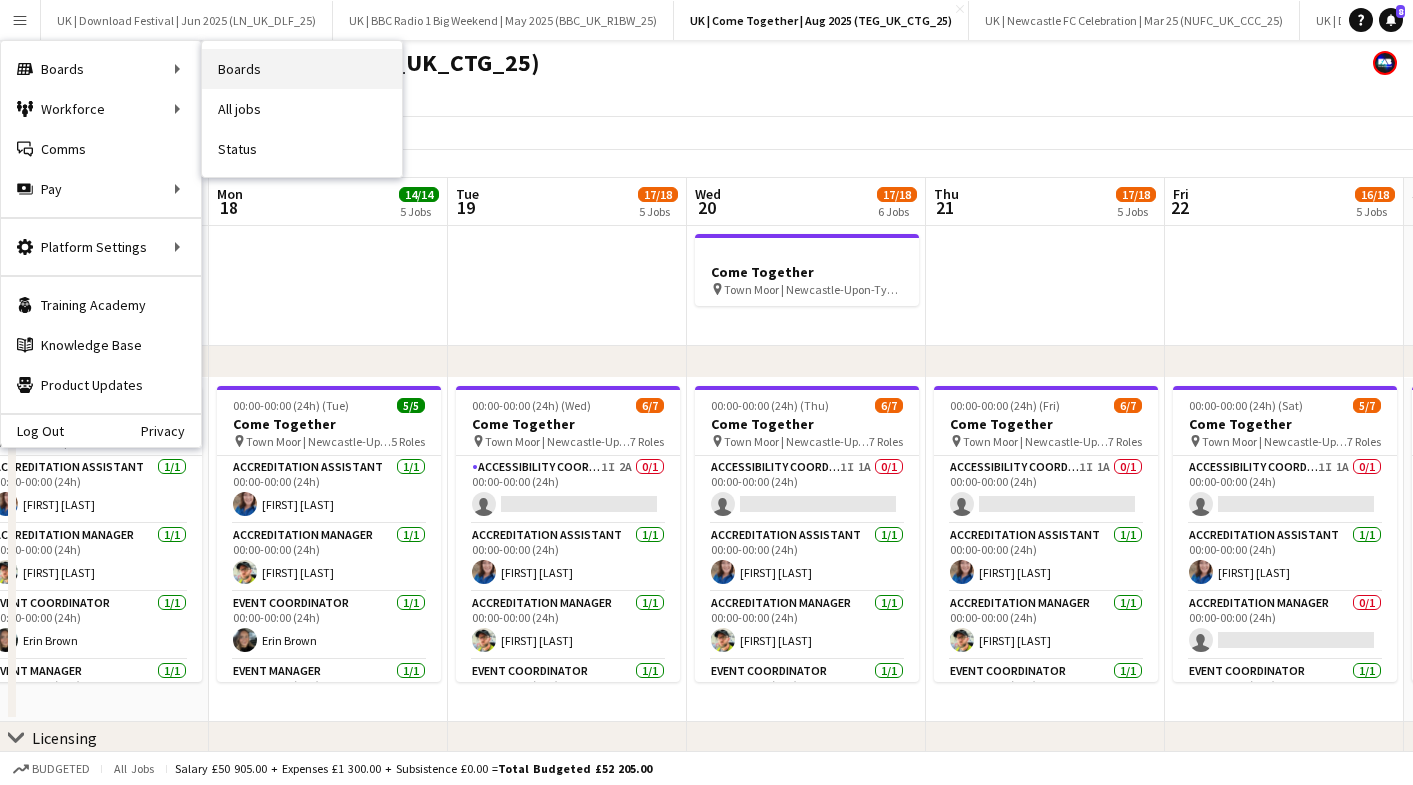 click on "Boards" at bounding box center [302, 69] 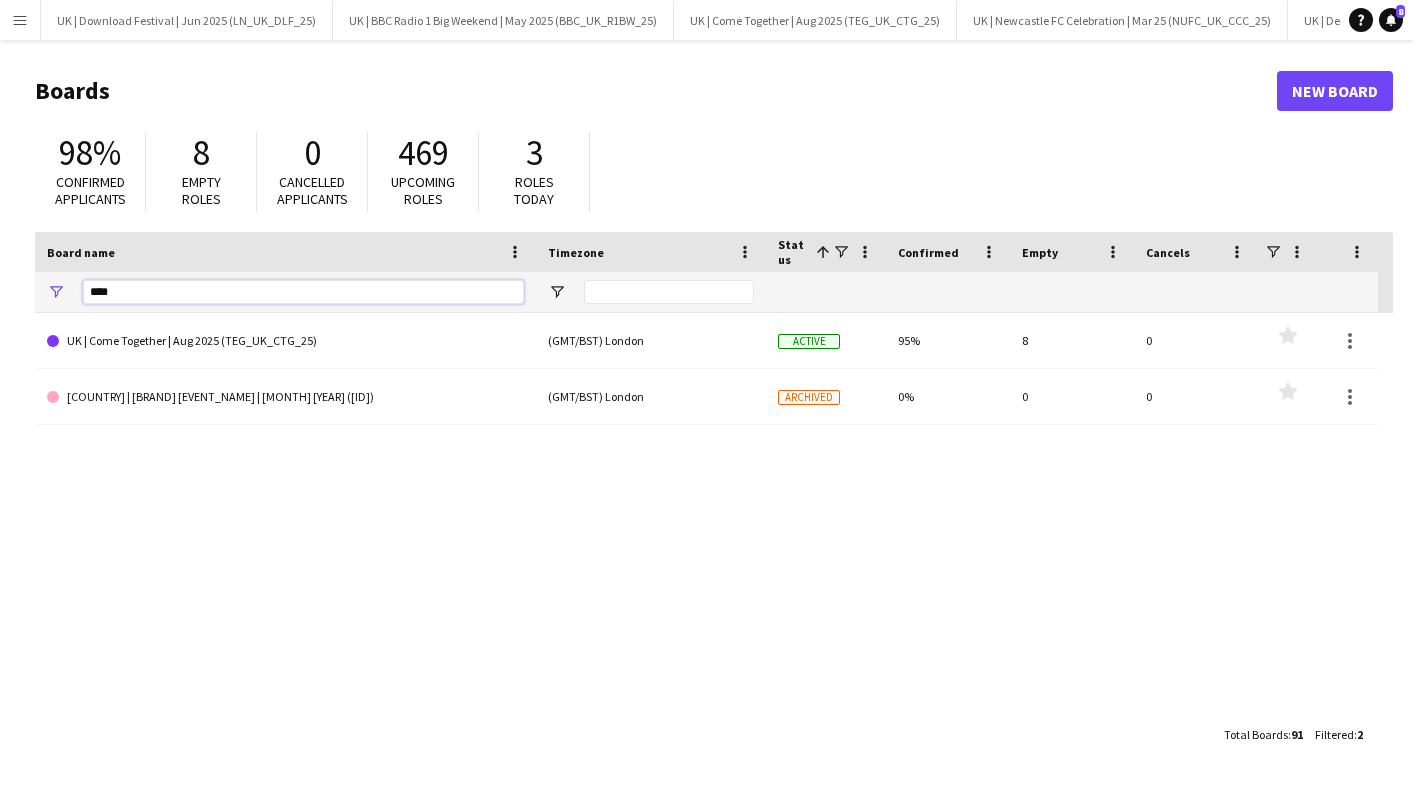 click on "****" at bounding box center (303, 292) 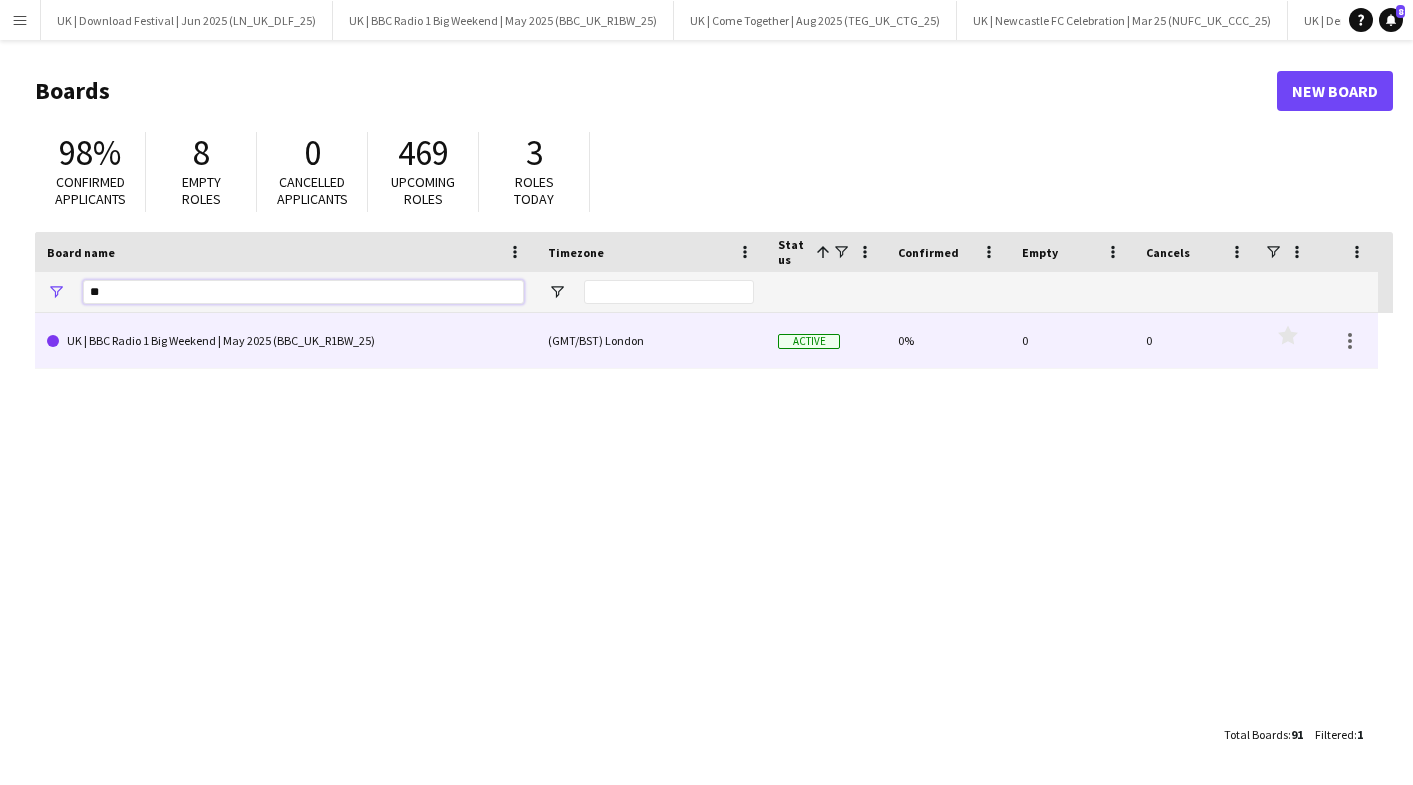 type on "**" 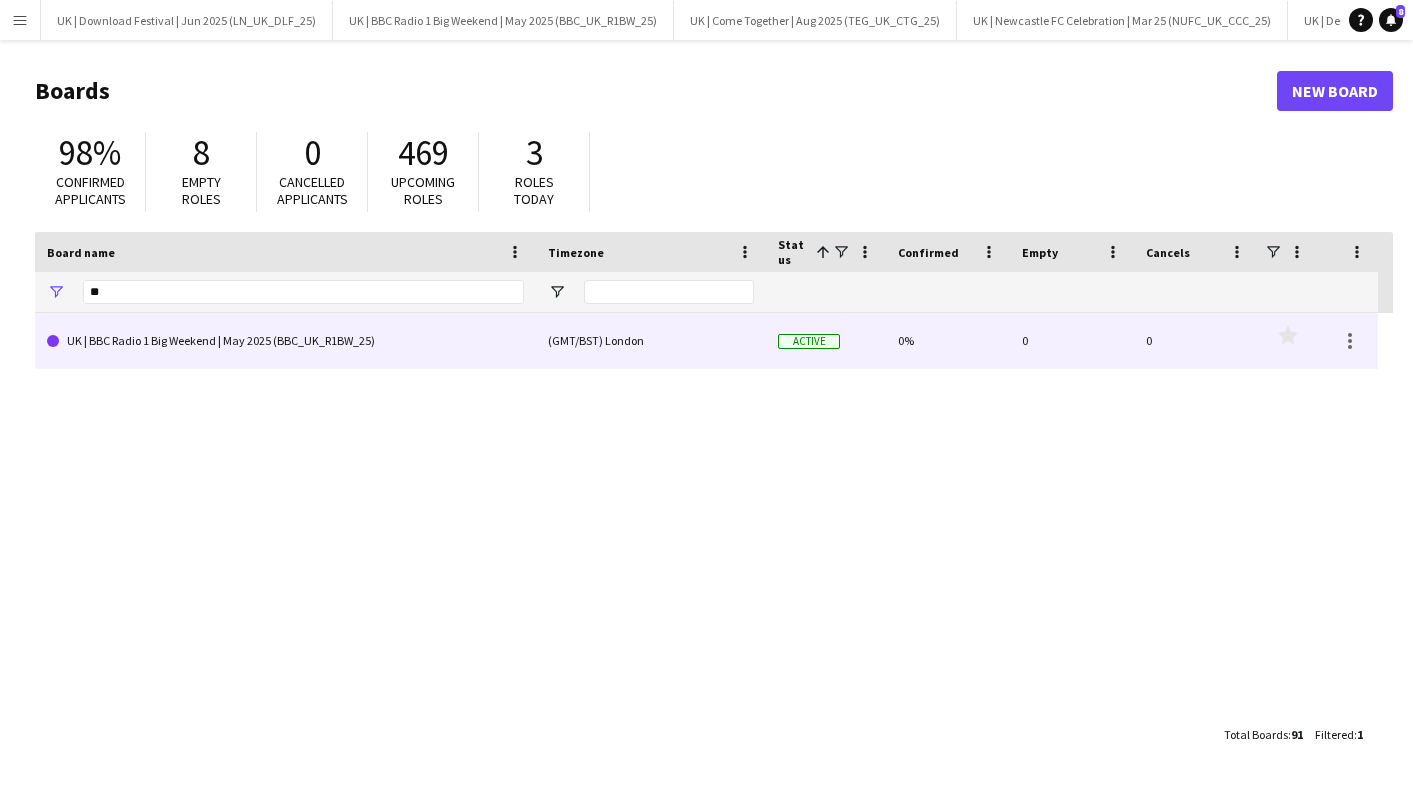 click on "UK | BBC Radio 1 Big Weekend | May 2025 (BBC_UK_R1BW_25)" 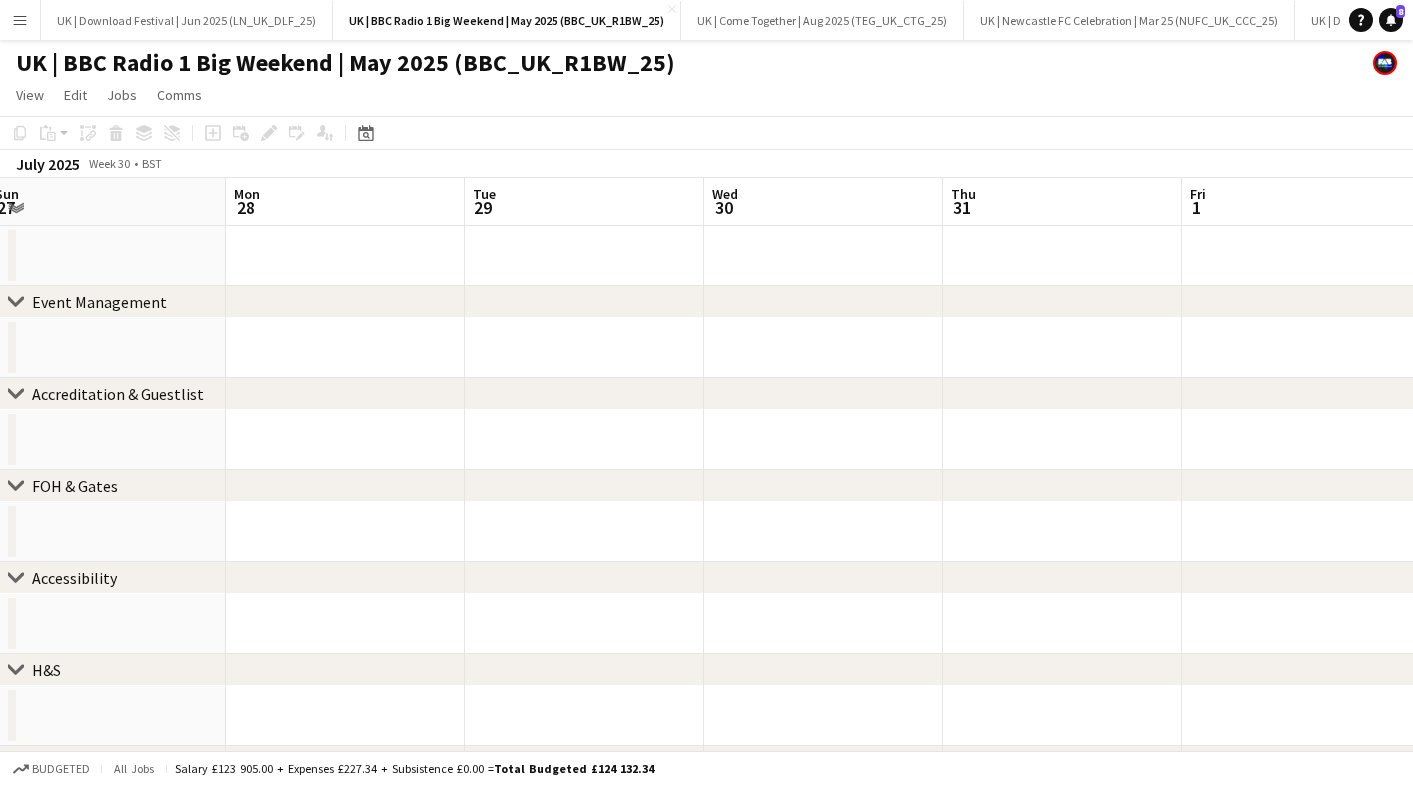 scroll, scrollTop: 0, scrollLeft: 489, axis: horizontal 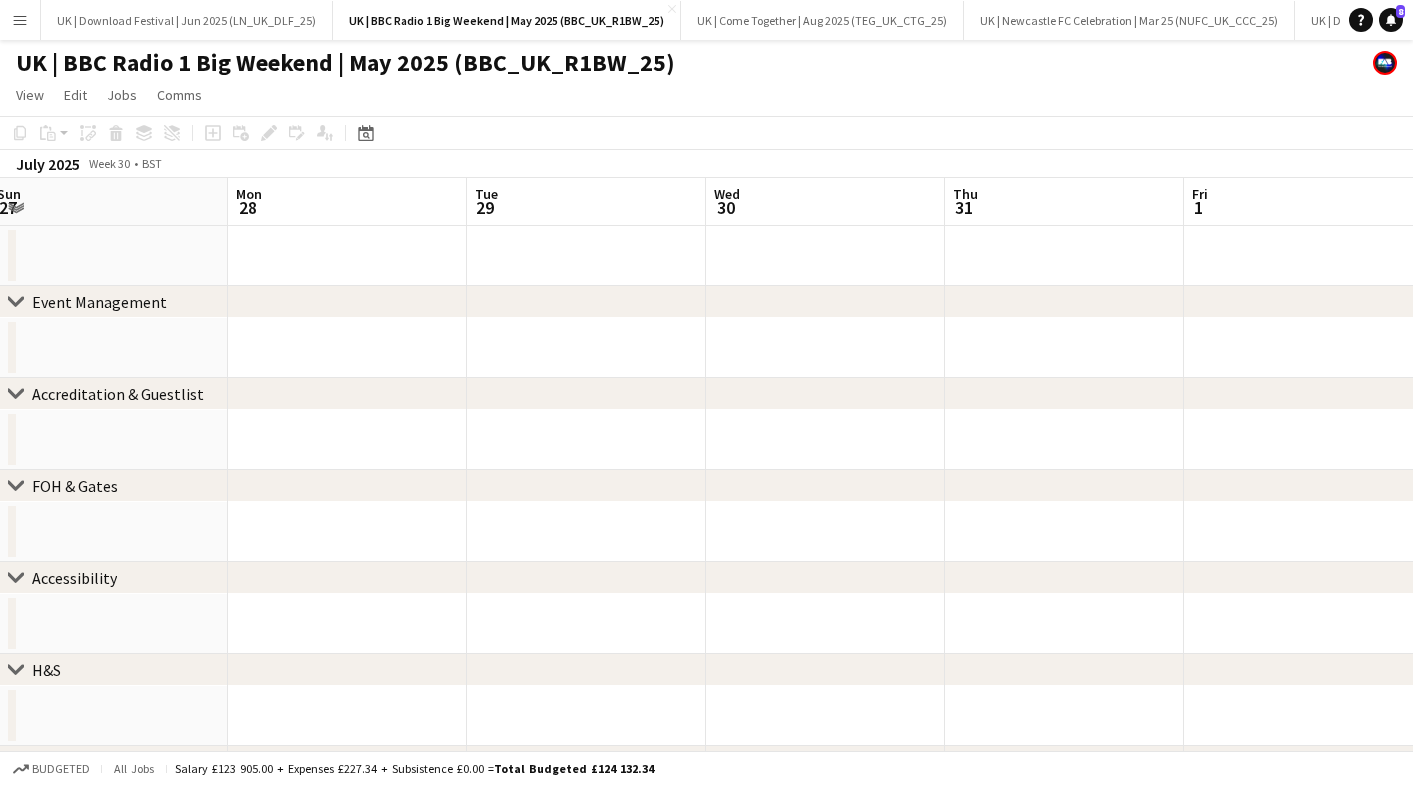 click on "chevron-right
Event Management" 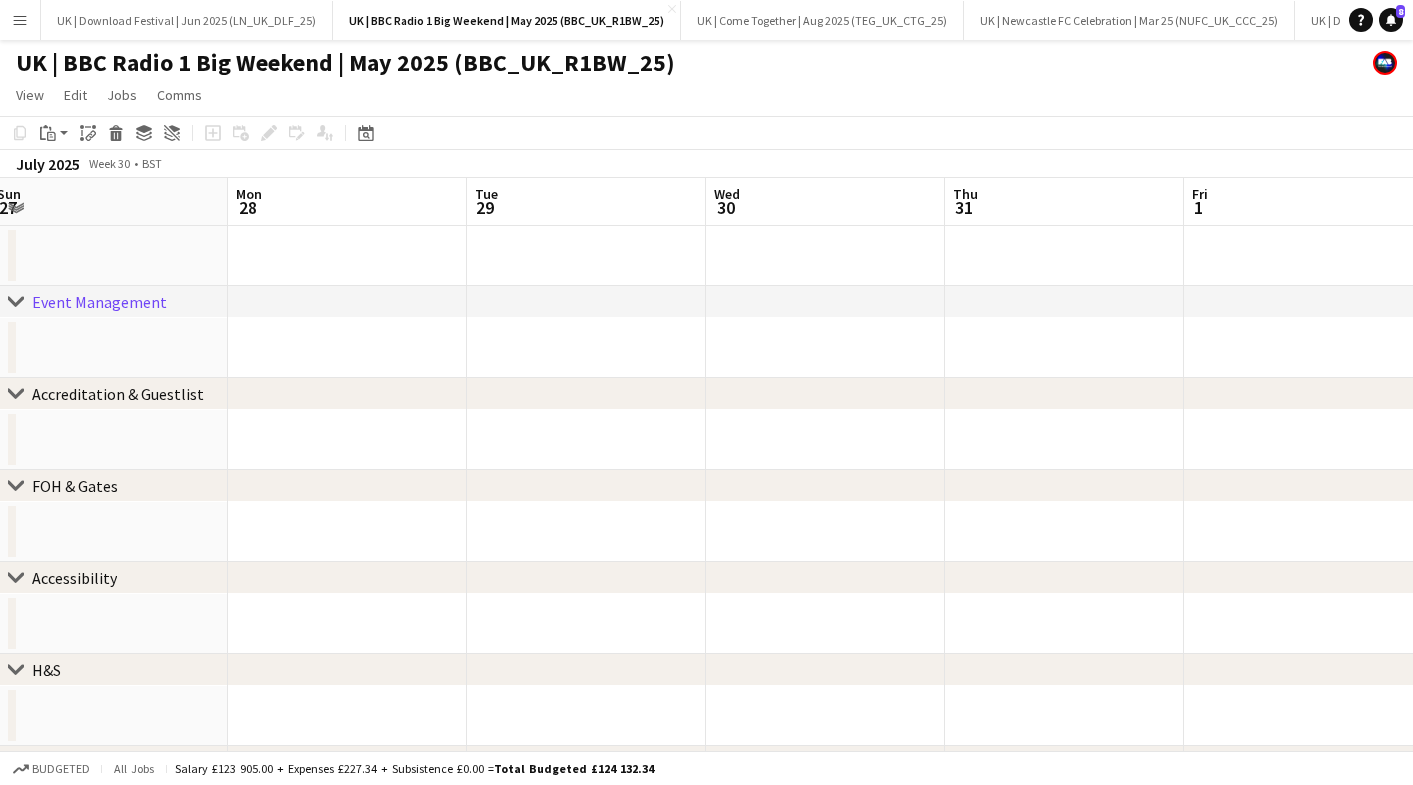 click at bounding box center [347, 348] 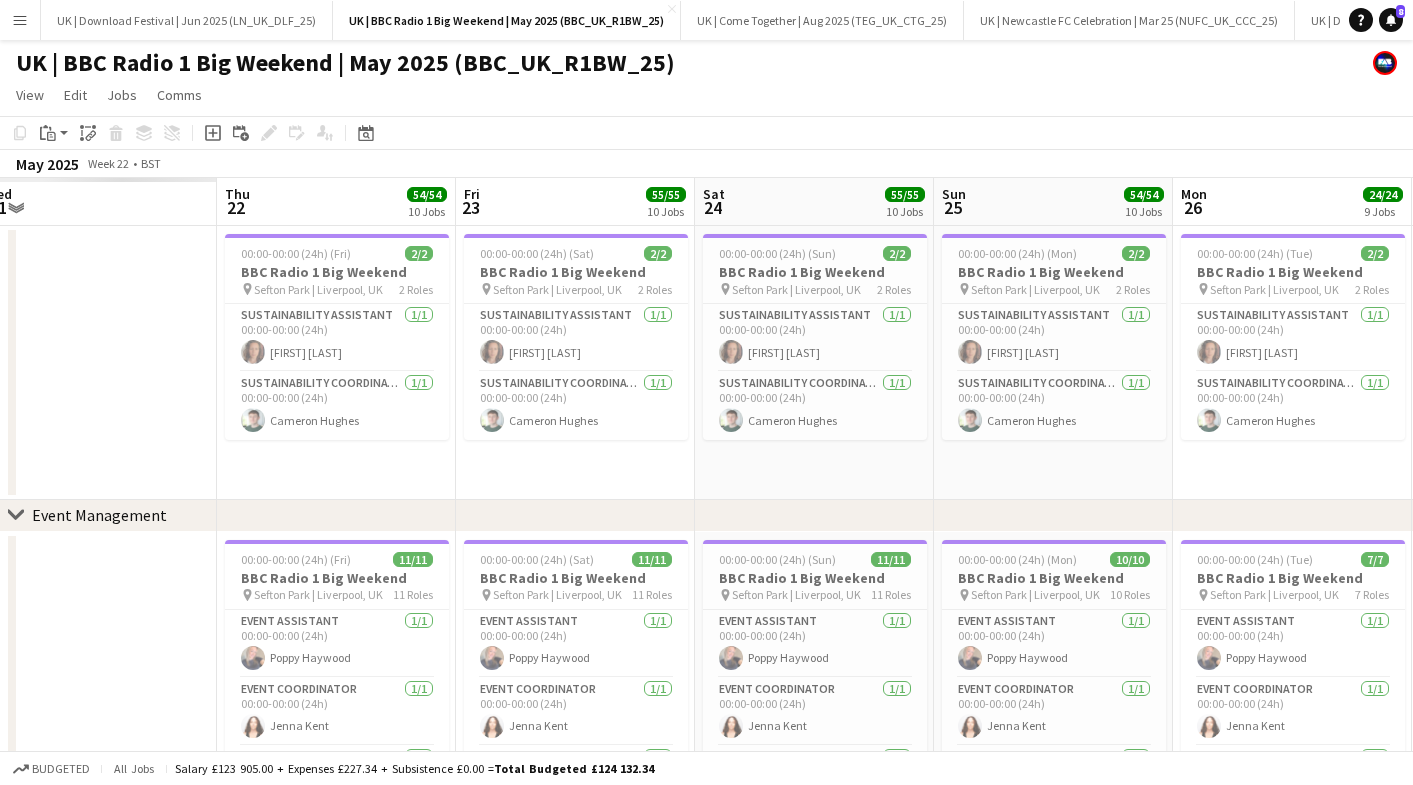 scroll, scrollTop: 0, scrollLeft: 443, axis: horizontal 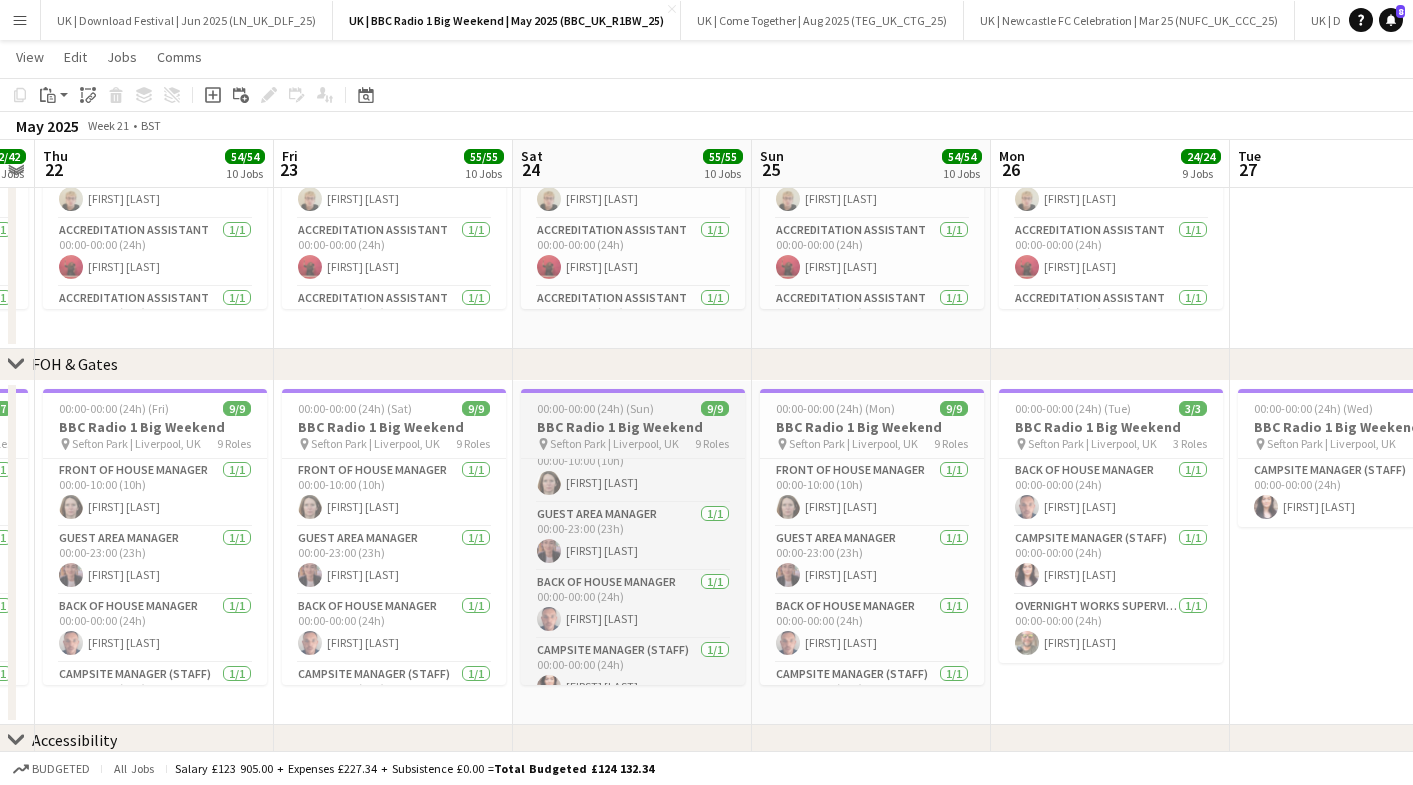 click on "BBC Radio 1 Big Weekend" at bounding box center (633, 427) 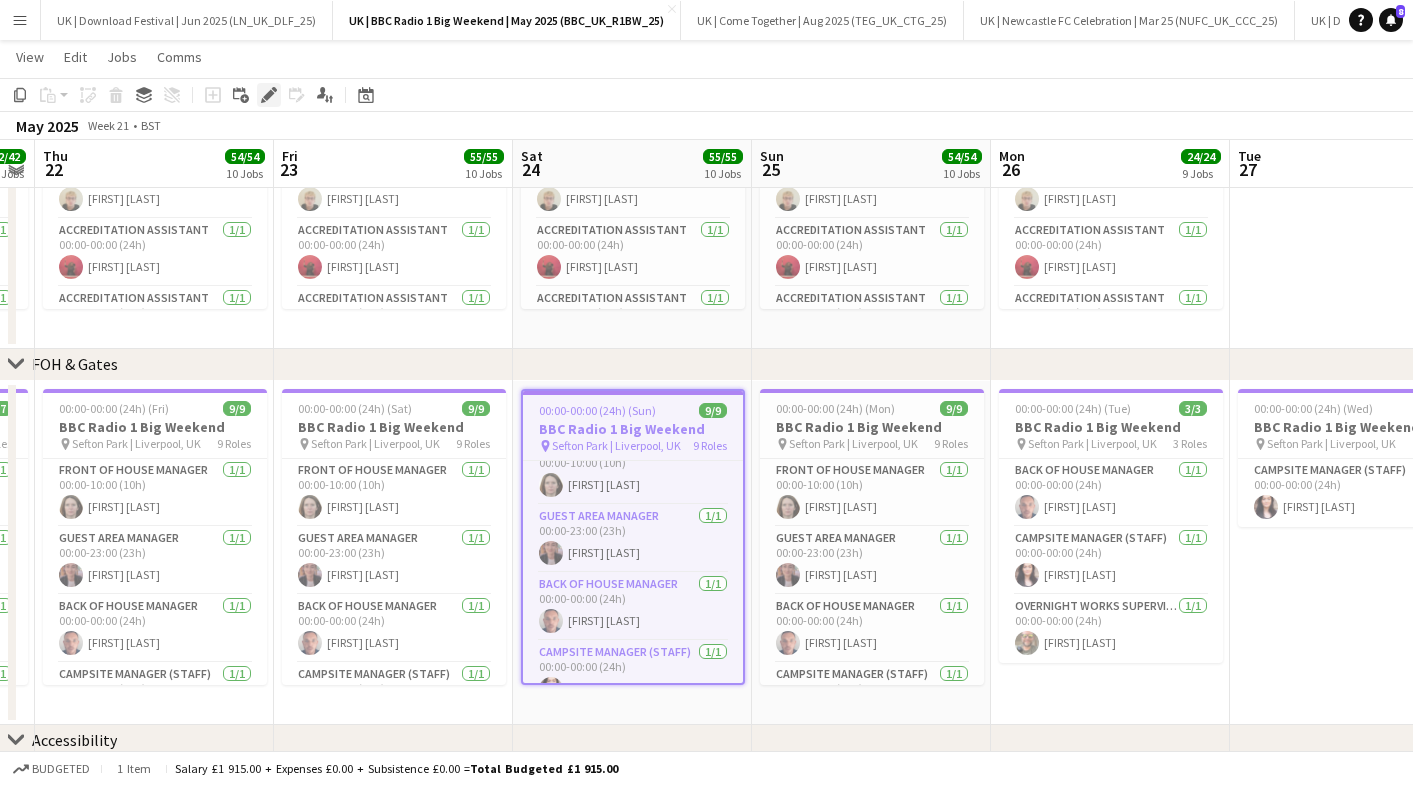 click on "Edit" at bounding box center [269, 95] 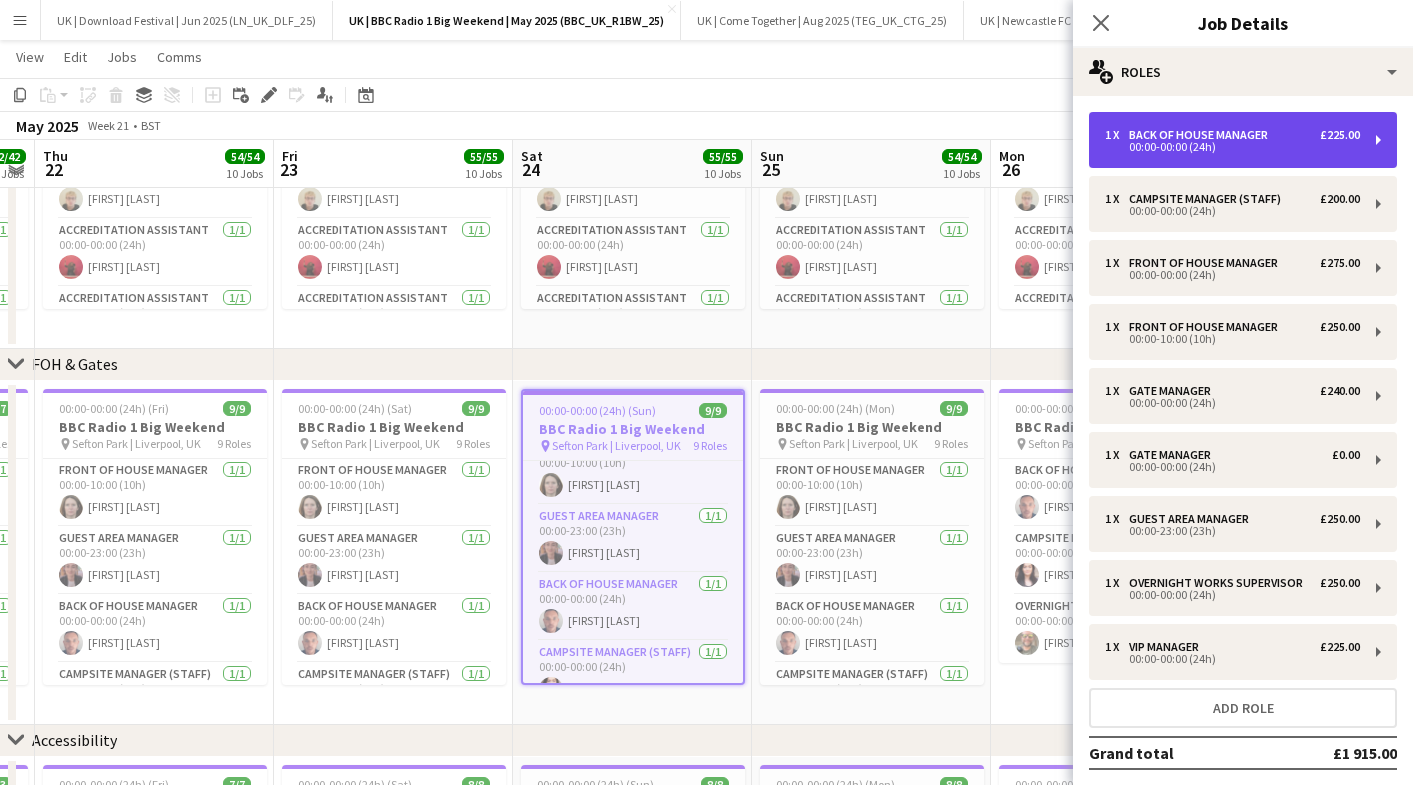 click on "00:00-00:00 (24h)" at bounding box center (1232, 147) 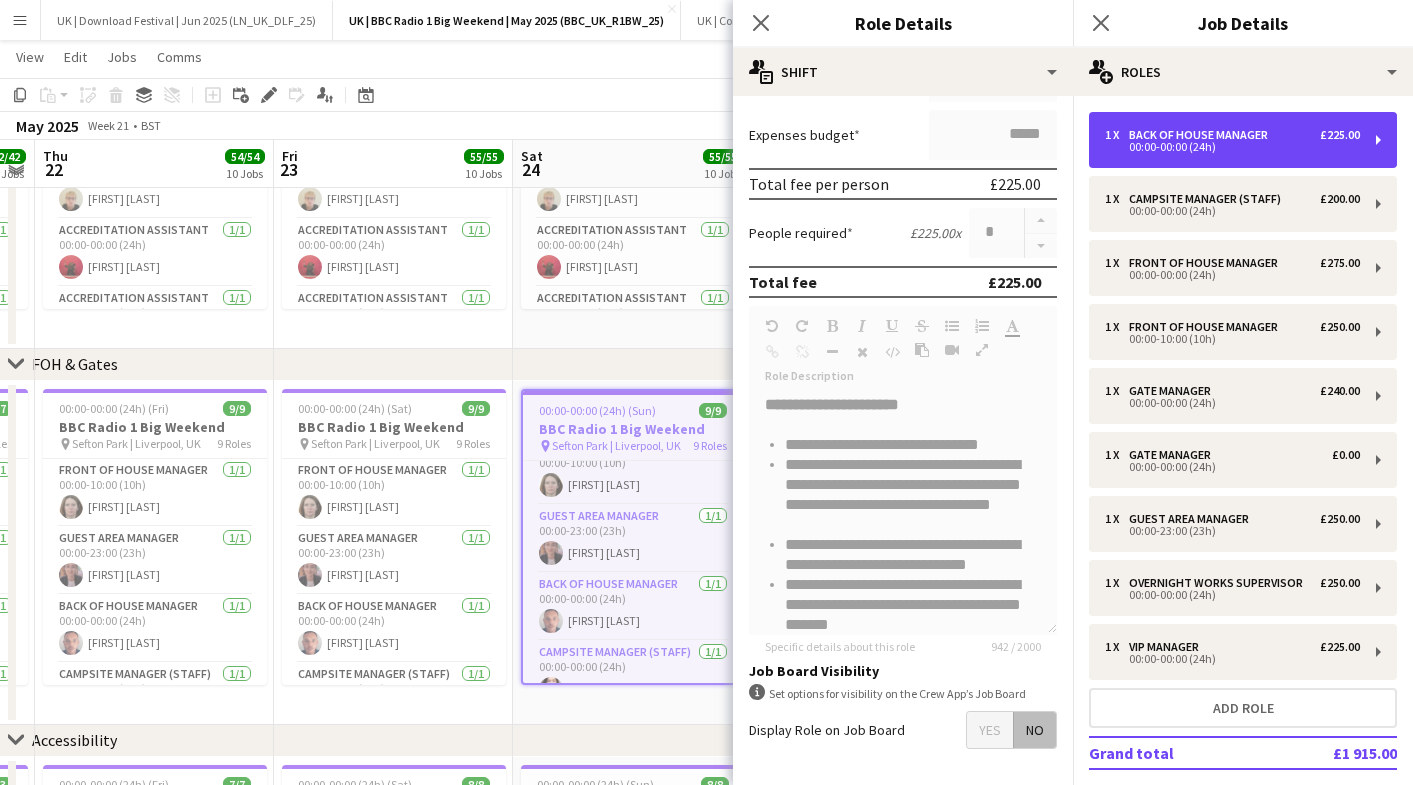 scroll, scrollTop: 455, scrollLeft: 0, axis: vertical 